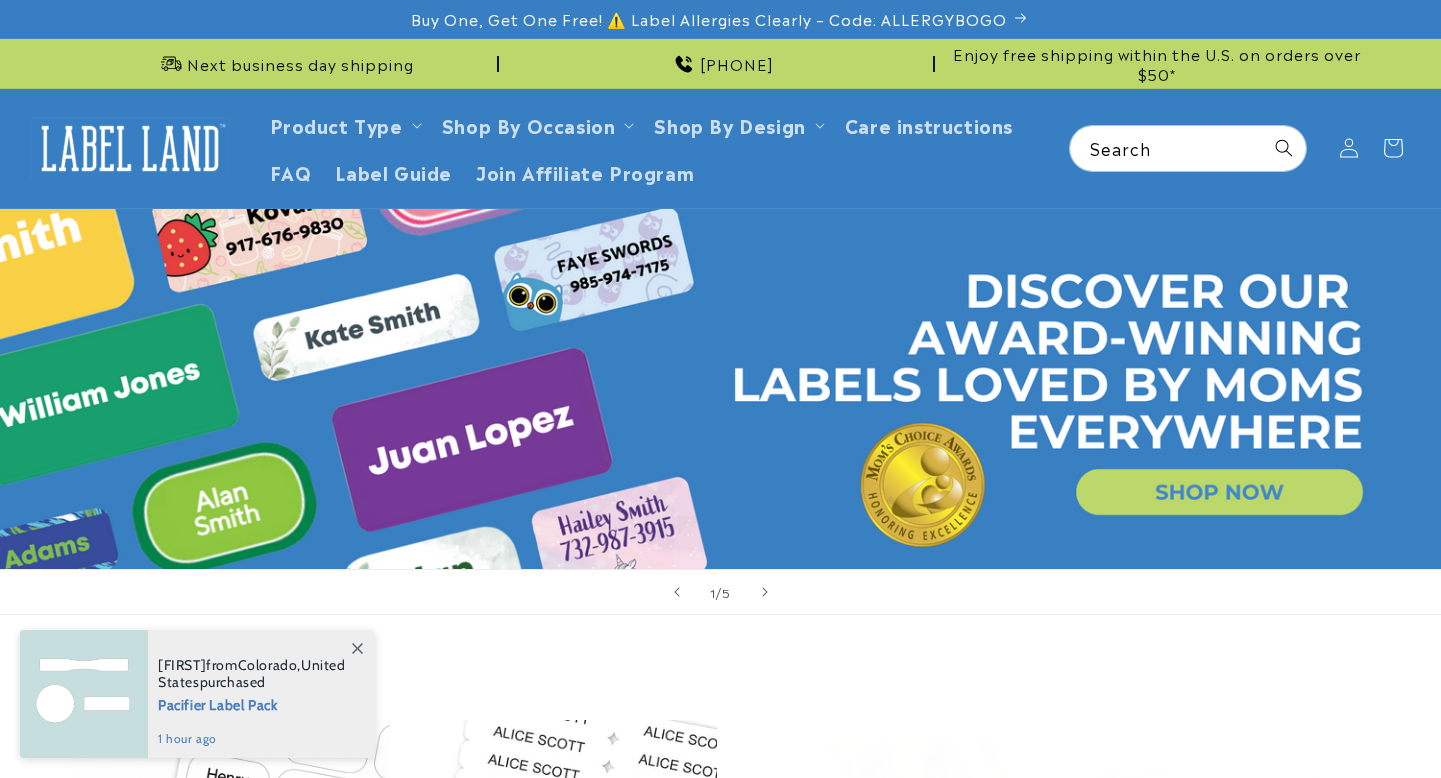 scroll, scrollTop: 0, scrollLeft: 0, axis: both 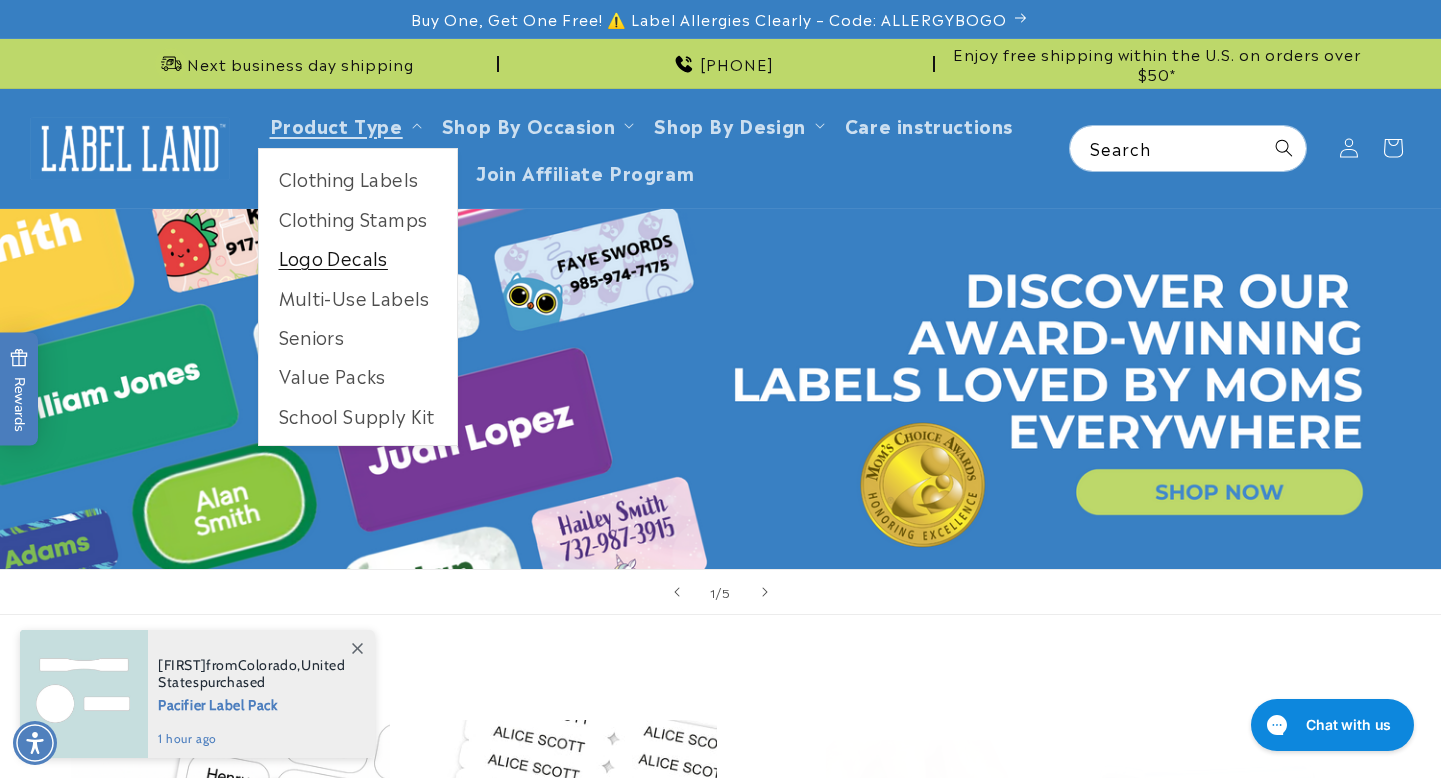 click on "Logo Decals" at bounding box center [358, 257] 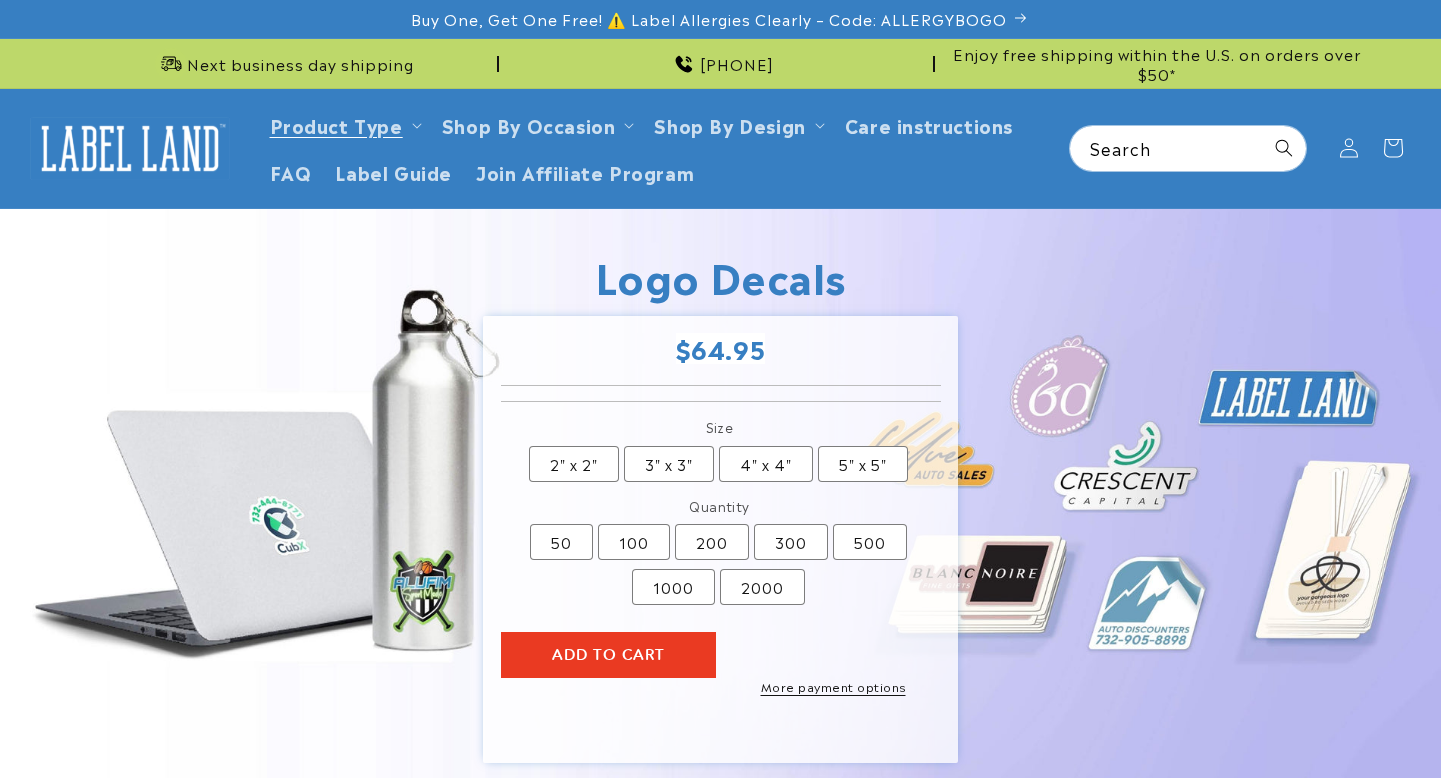 scroll, scrollTop: 0, scrollLeft: 0, axis: both 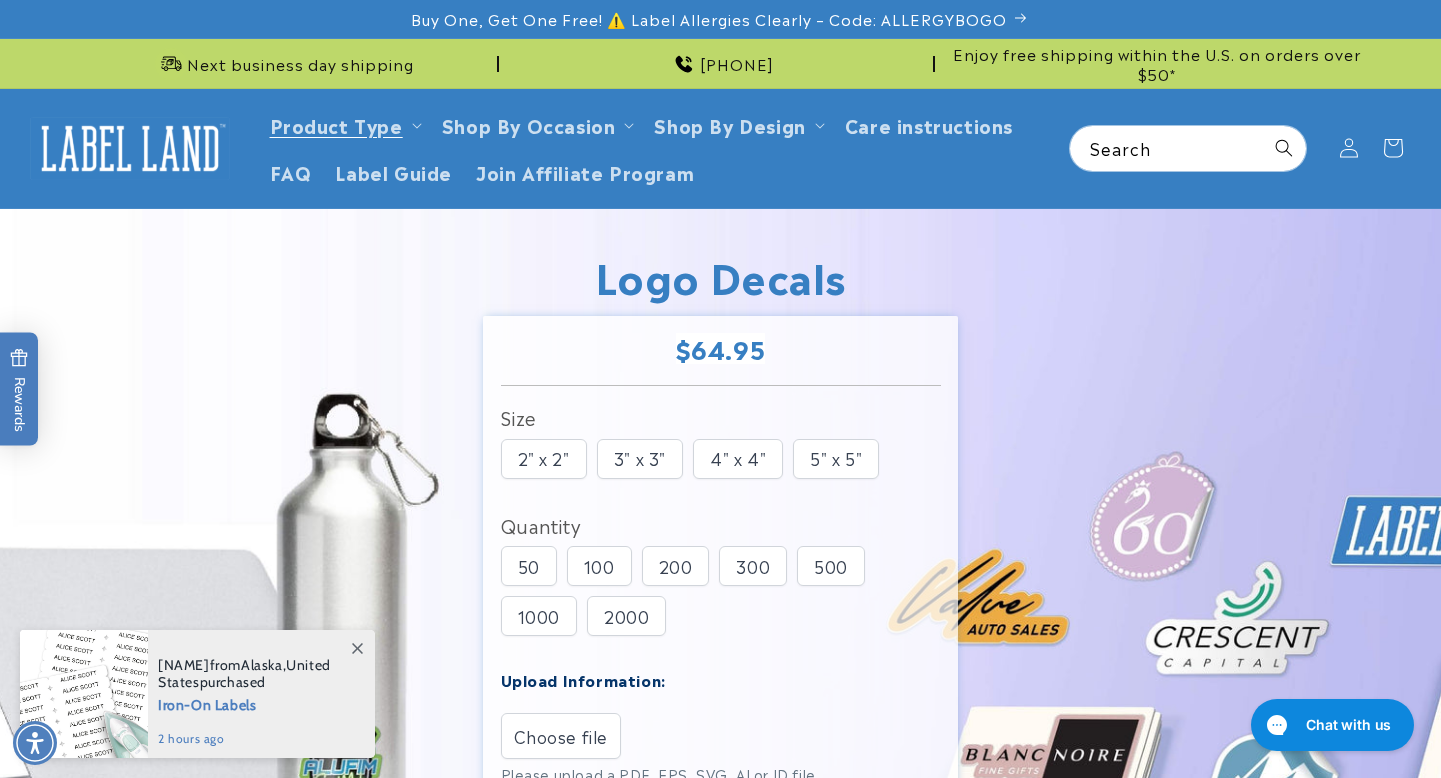 click on "3" x 3"" at bounding box center (640, 459) 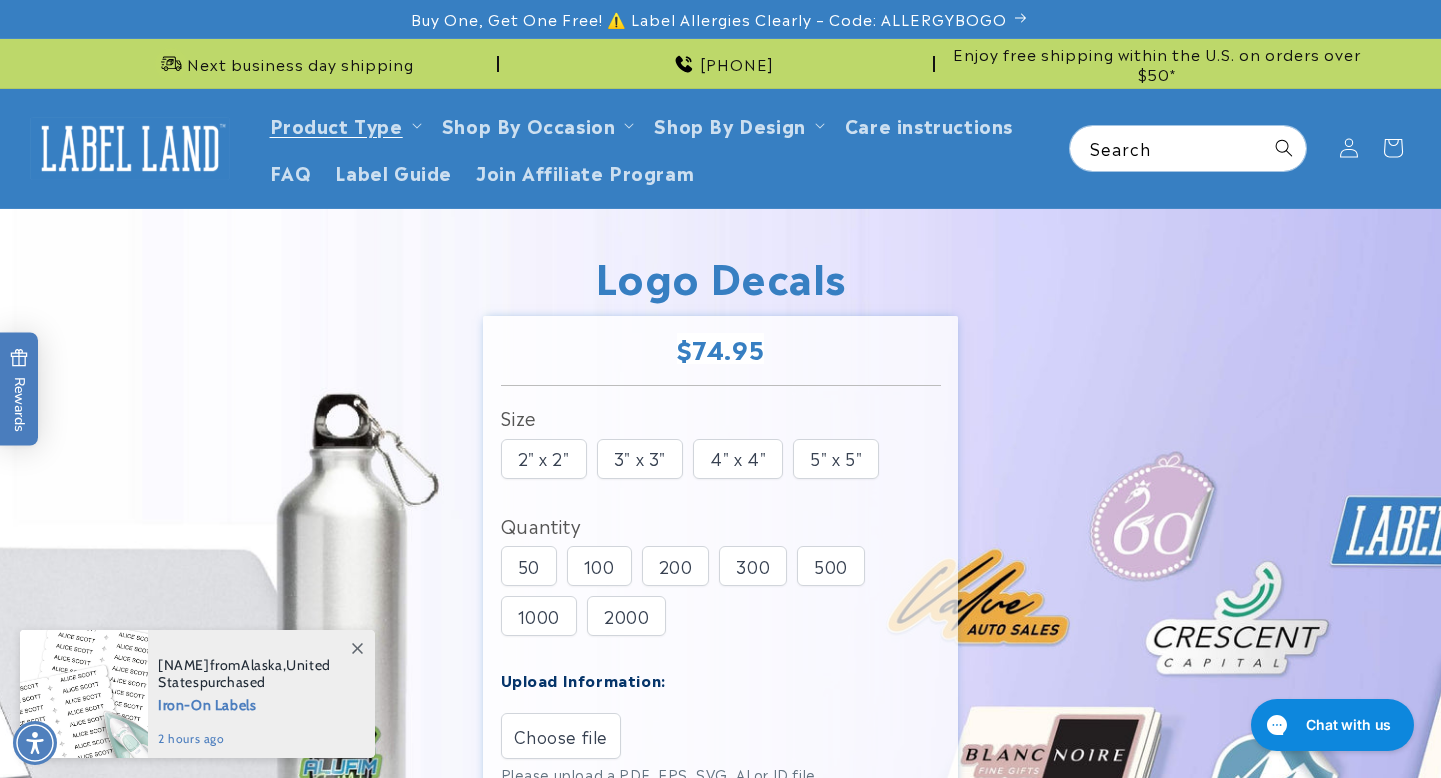 type 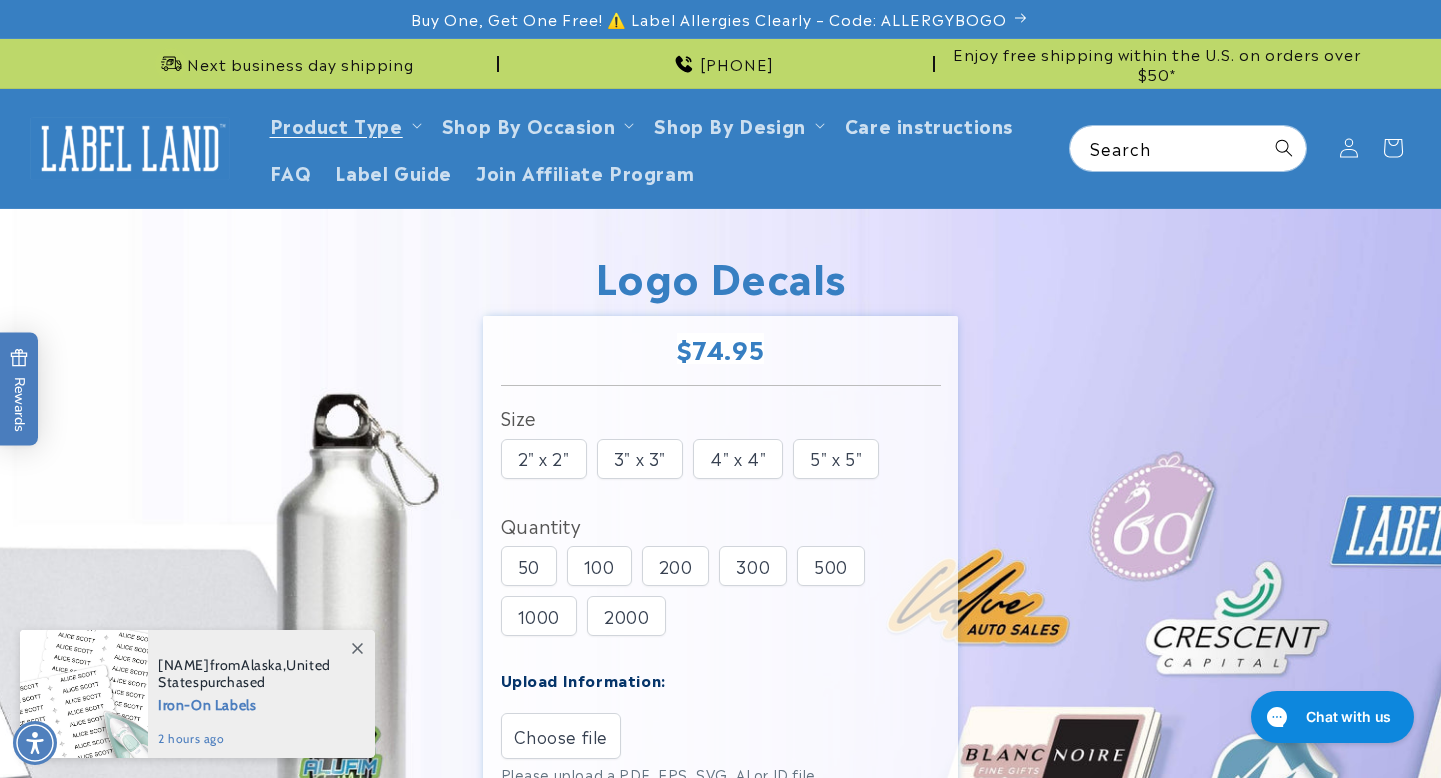 scroll, scrollTop: 0, scrollLeft: 0, axis: both 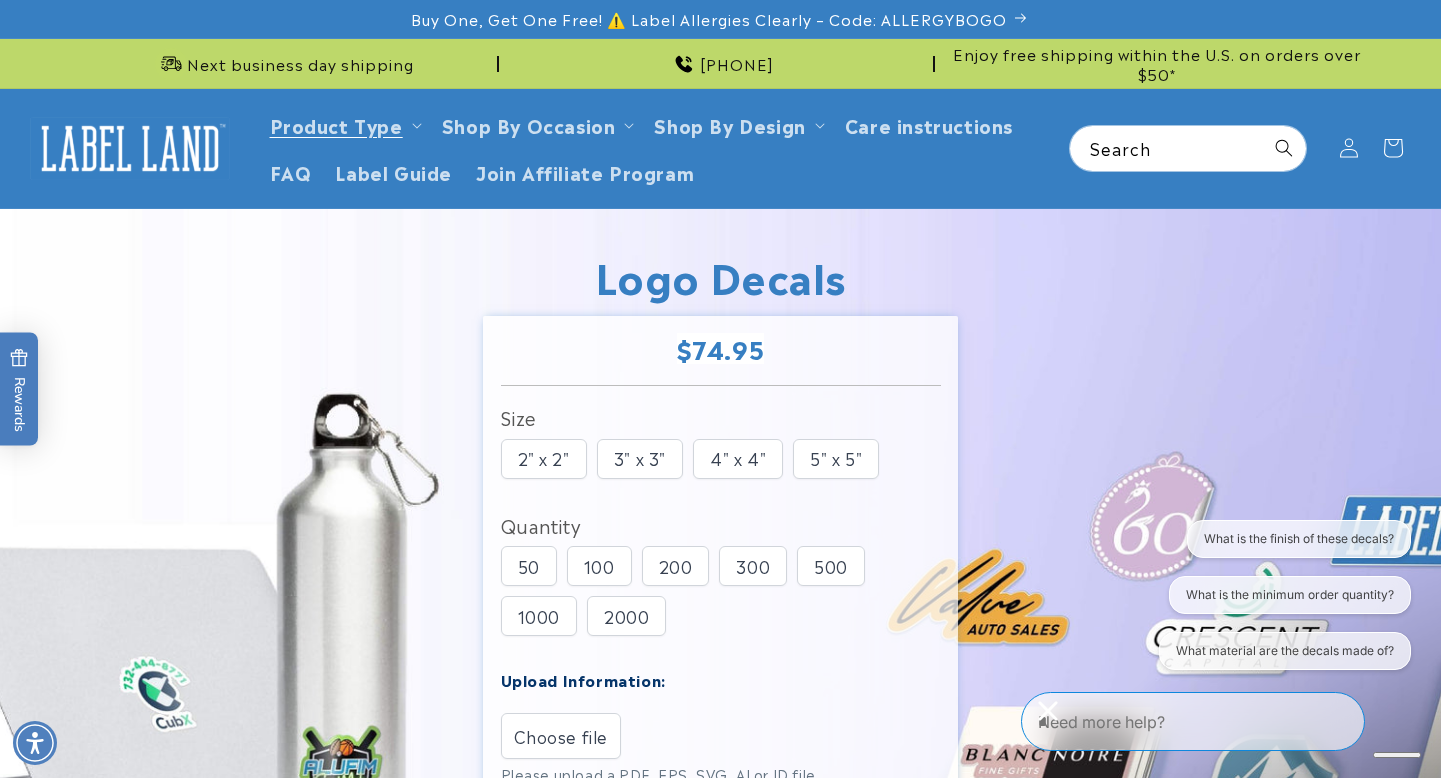 click on "Product Type
Product Type
Clothing Labels
Clothing Stamps
Logo Decals
Multi-Use Labels
Seniors
Value Packs" at bounding box center (720, 148) 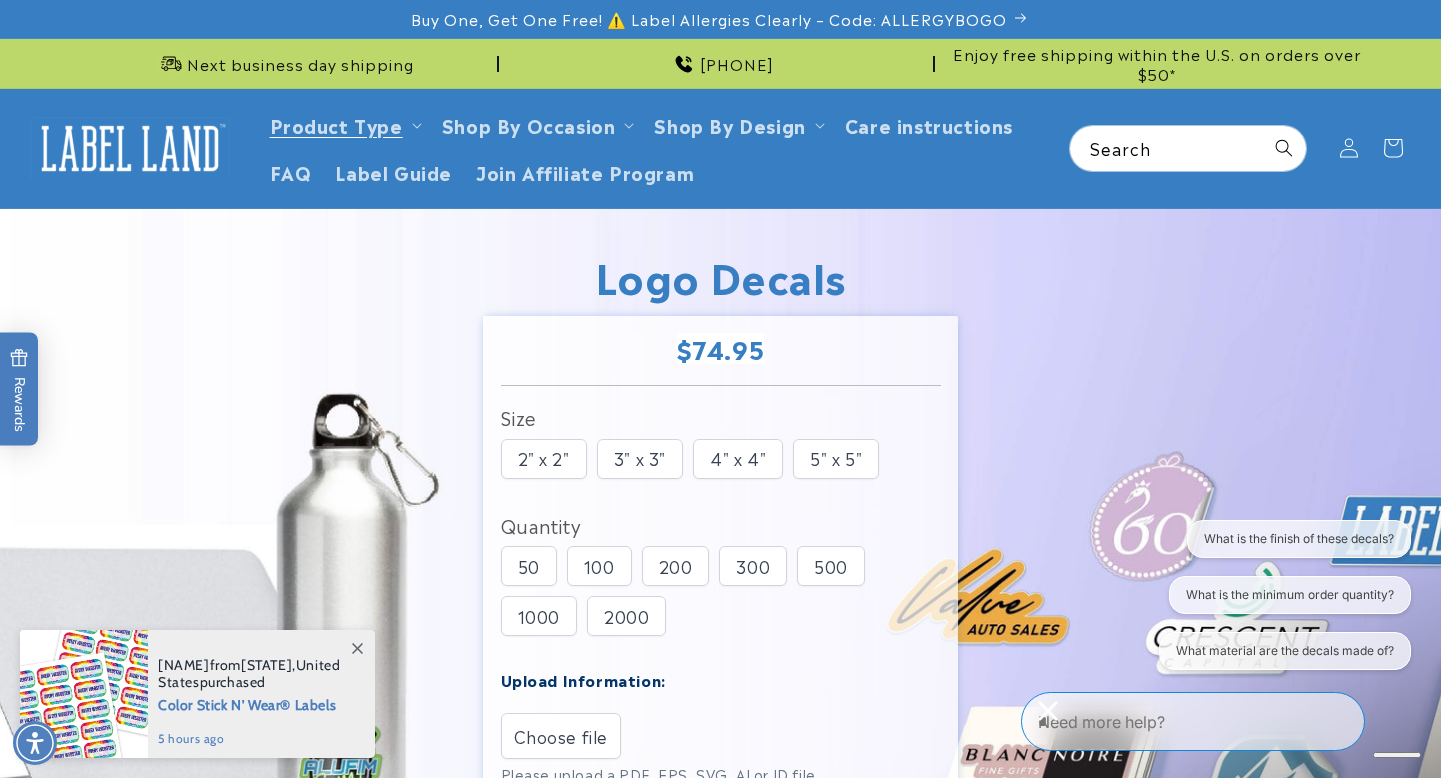 click on "Choose file" at bounding box center (561, 736) 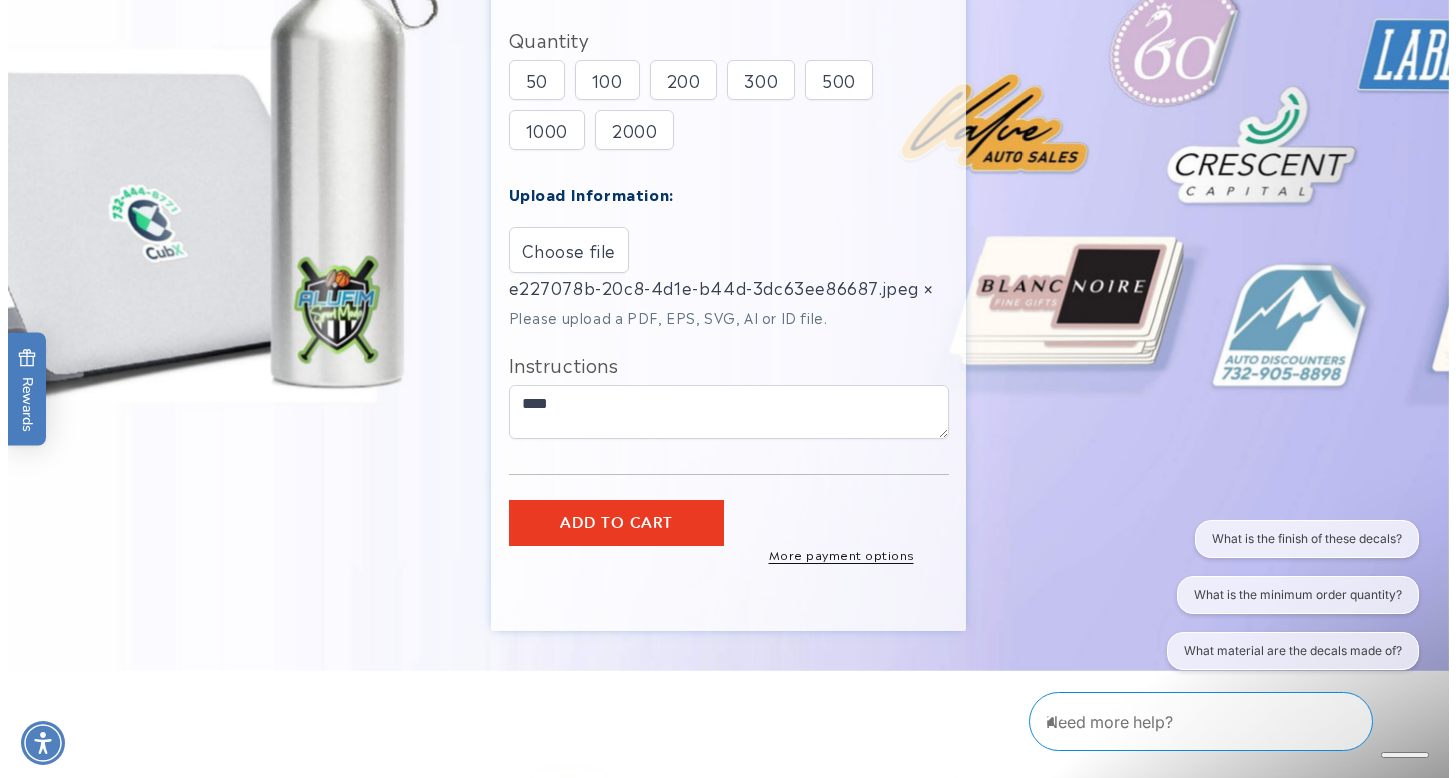 scroll, scrollTop: 497, scrollLeft: 0, axis: vertical 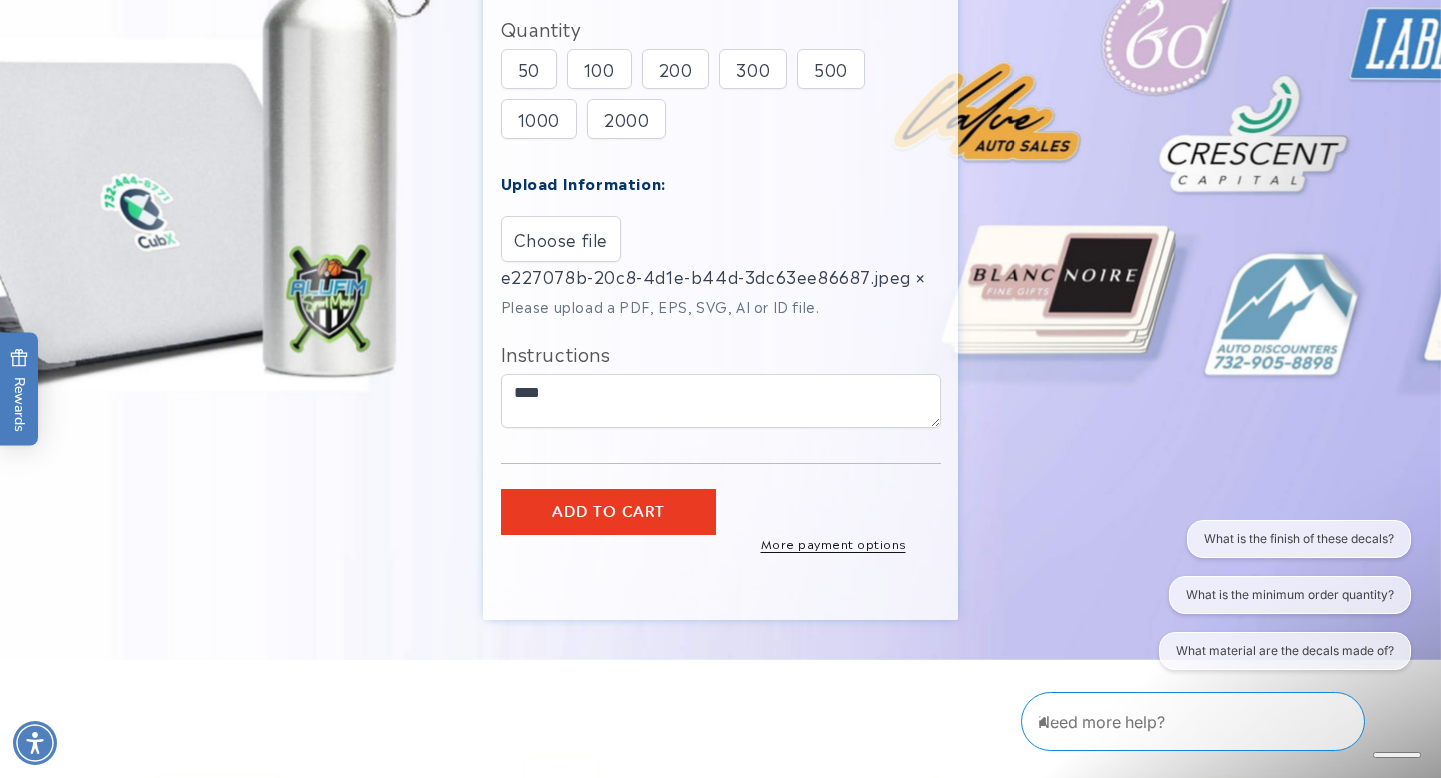 click on "Add to cart" at bounding box center (608, 512) 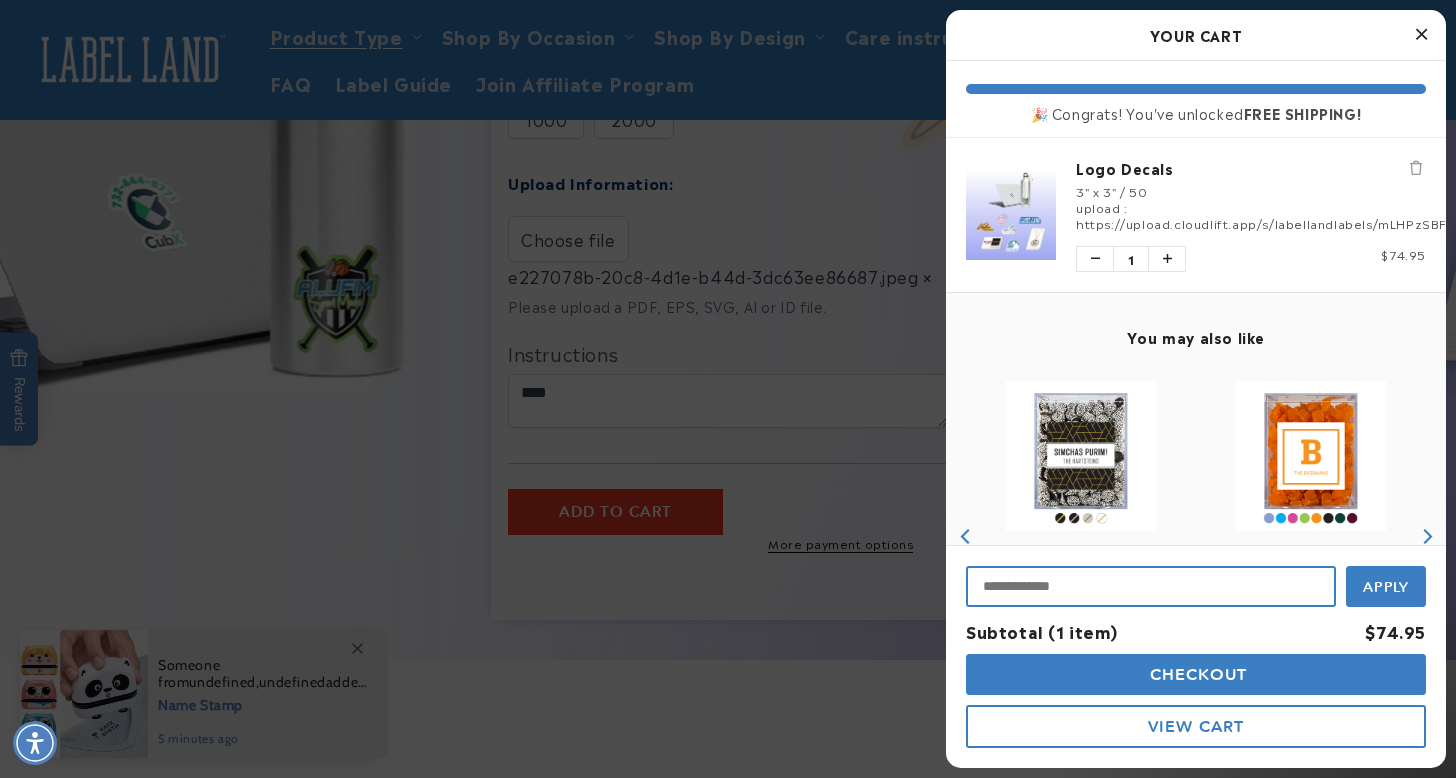 paste on "**********" 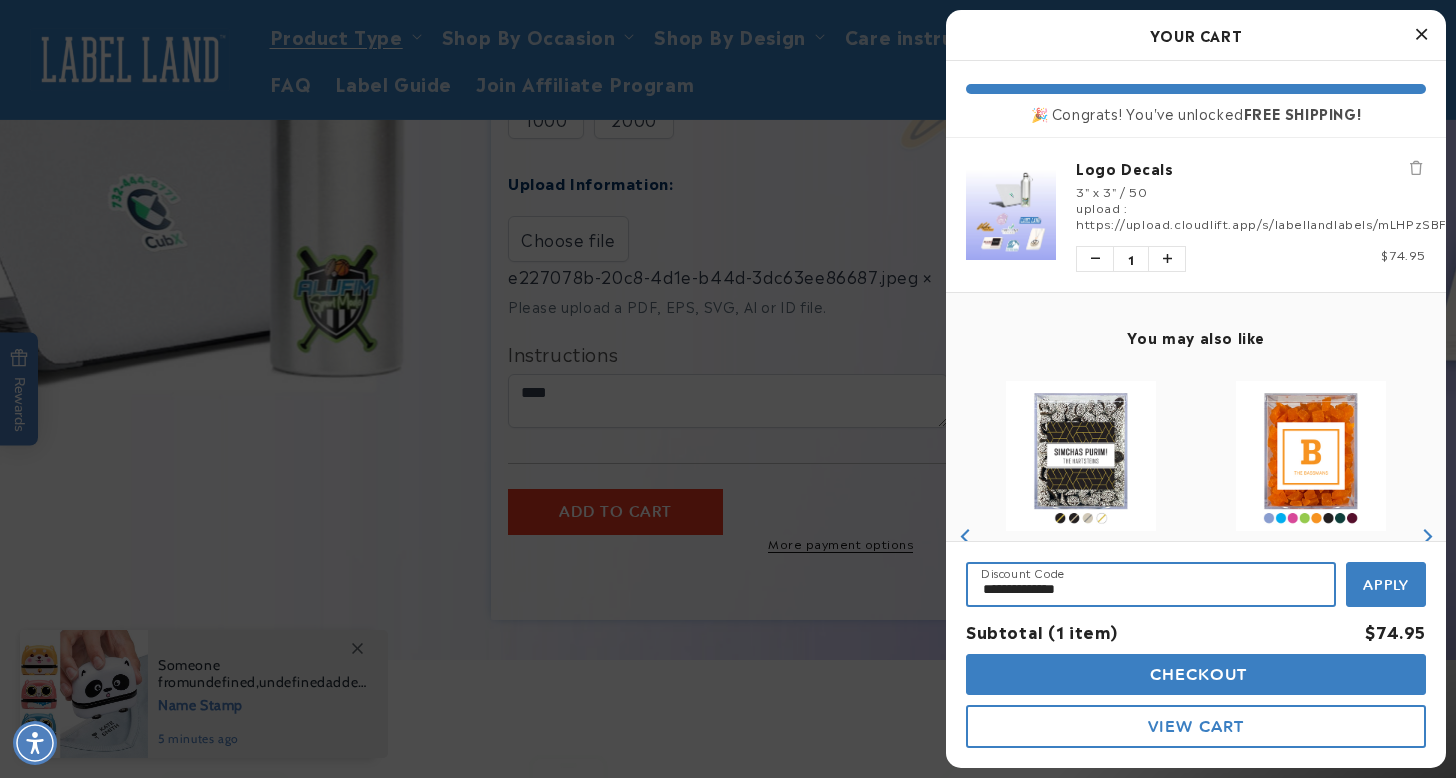 type on "**********" 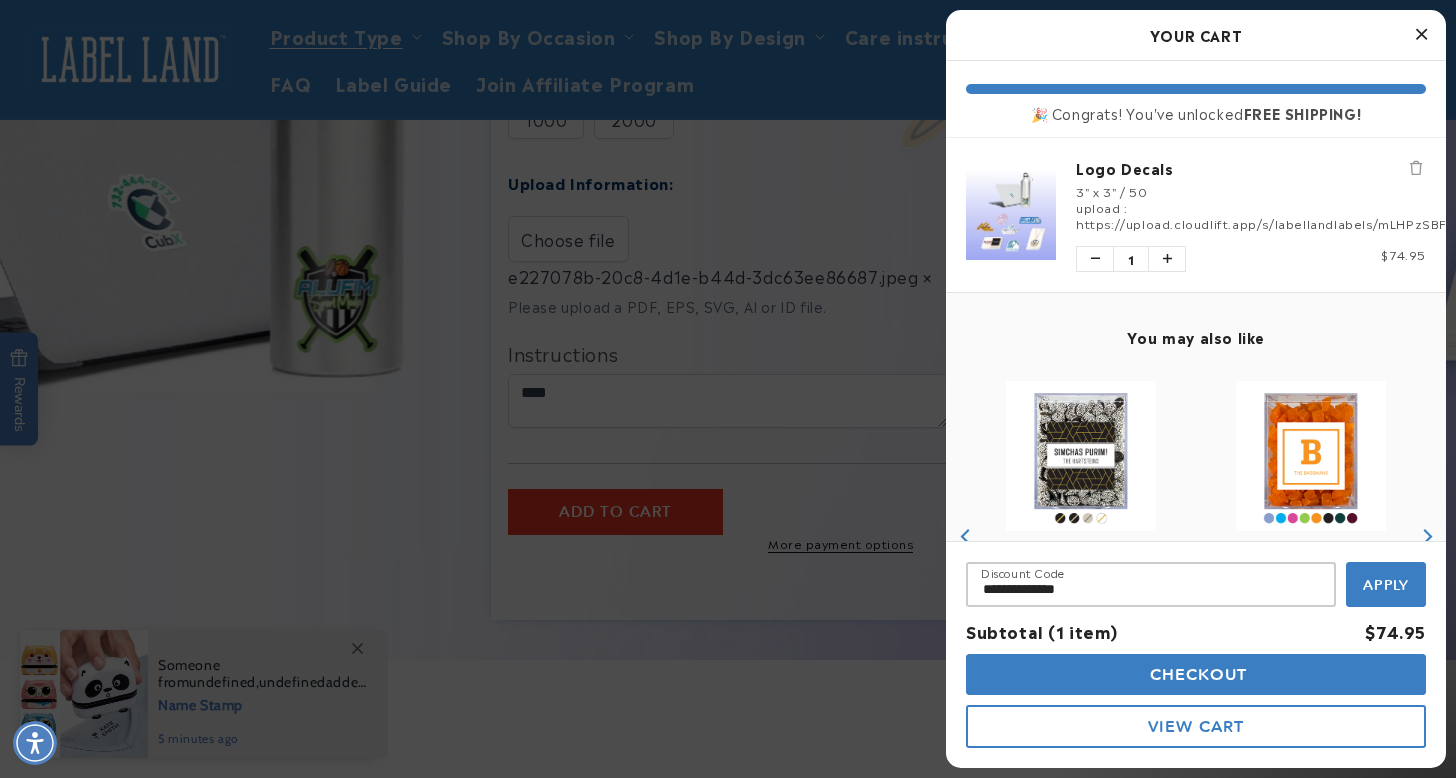click on "Apply" at bounding box center [1386, 584] 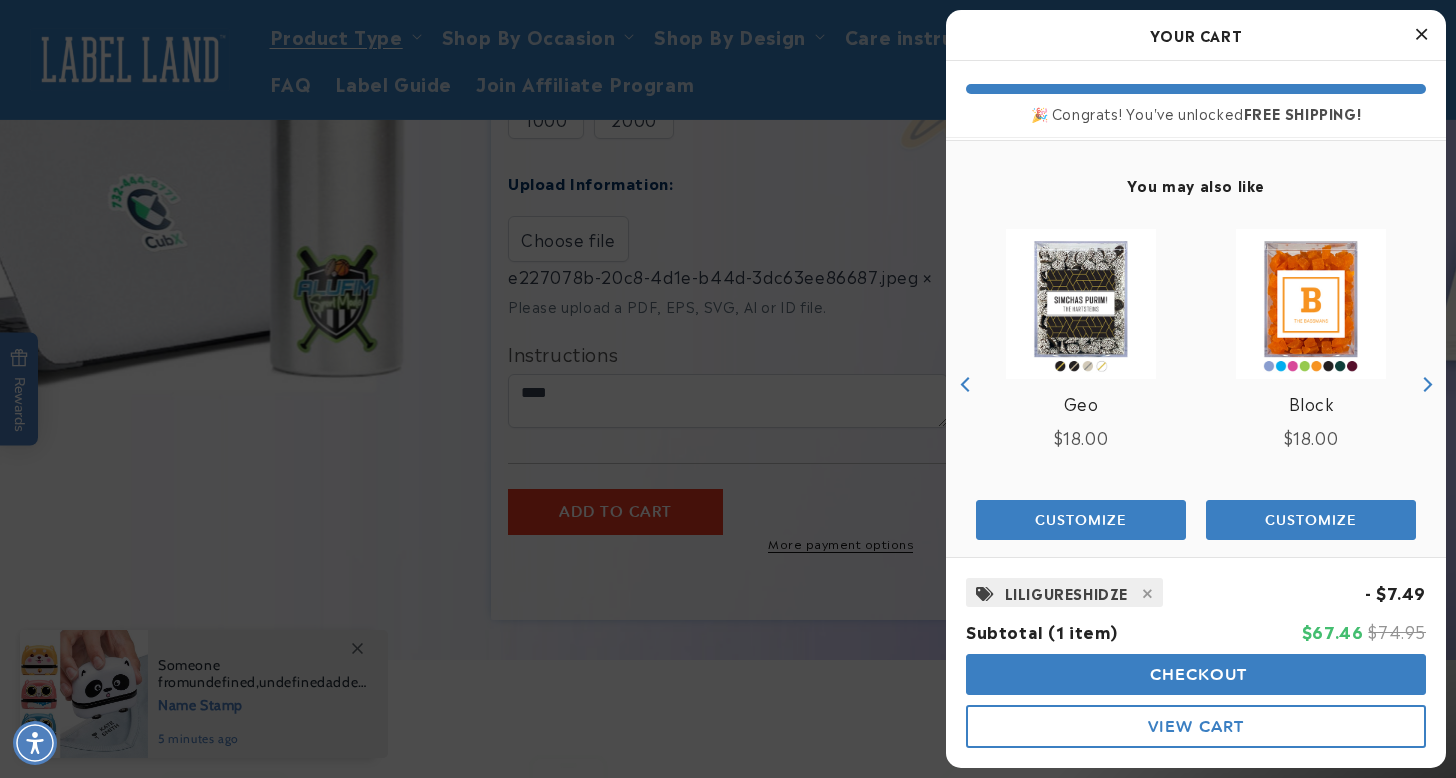scroll, scrollTop: 174, scrollLeft: 0, axis: vertical 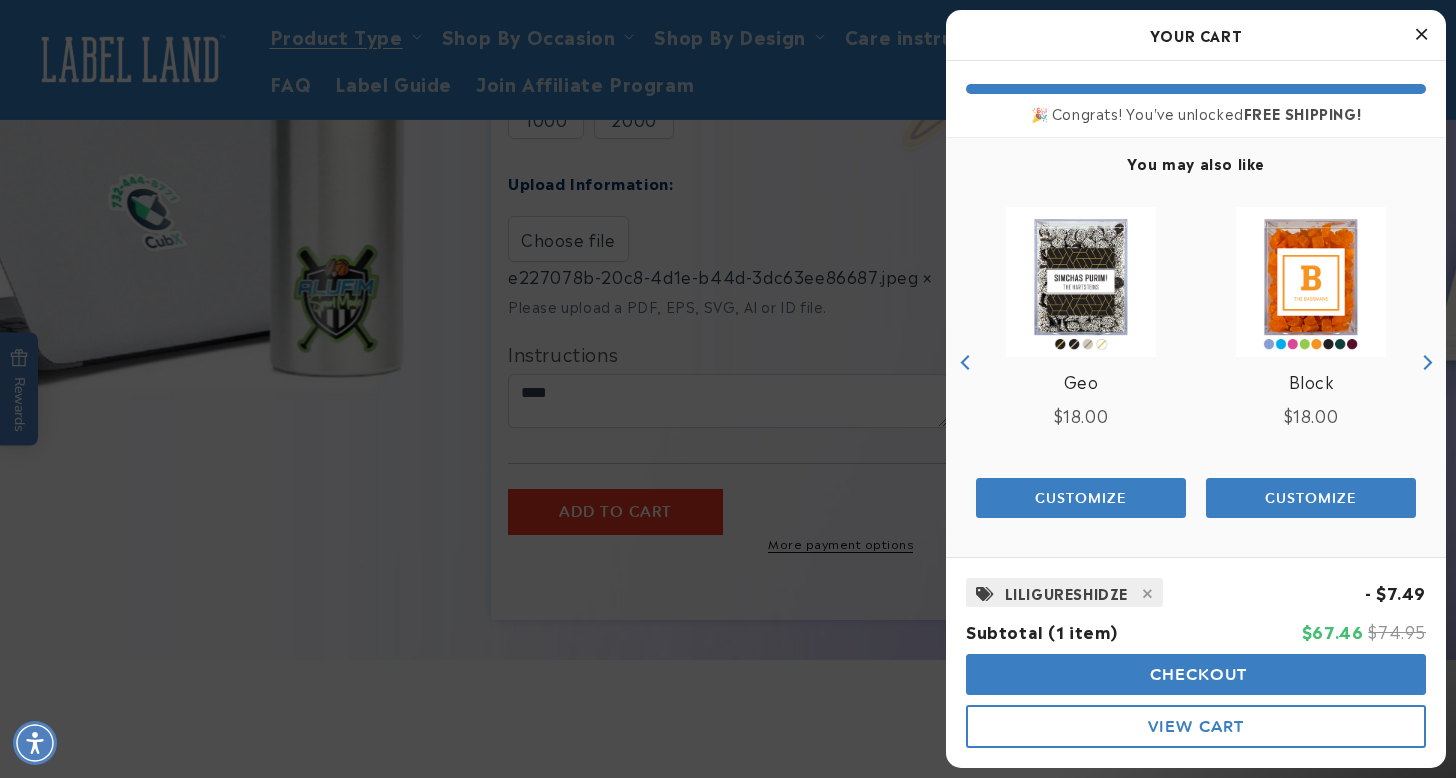 click on "View Cart" at bounding box center [1196, 726] 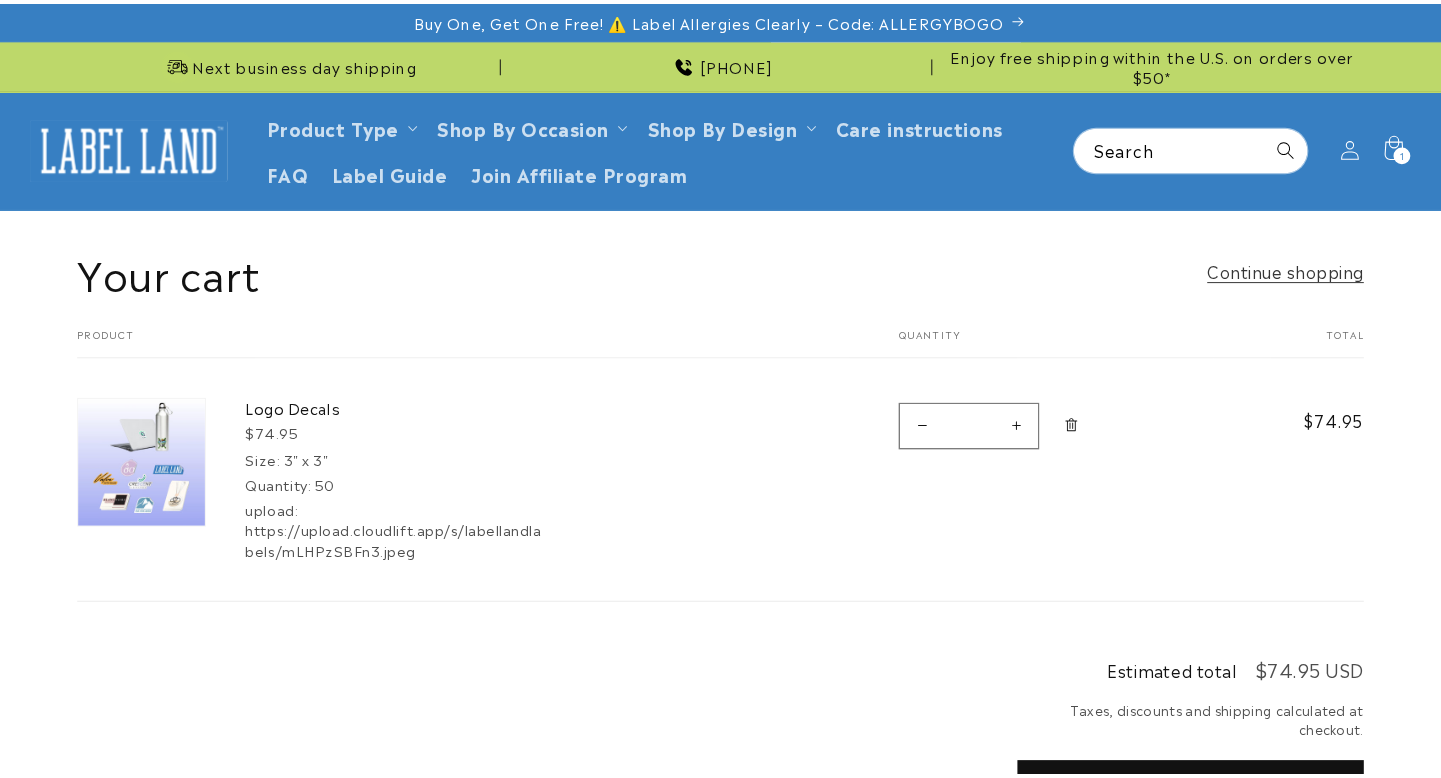 scroll, scrollTop: 0, scrollLeft: 0, axis: both 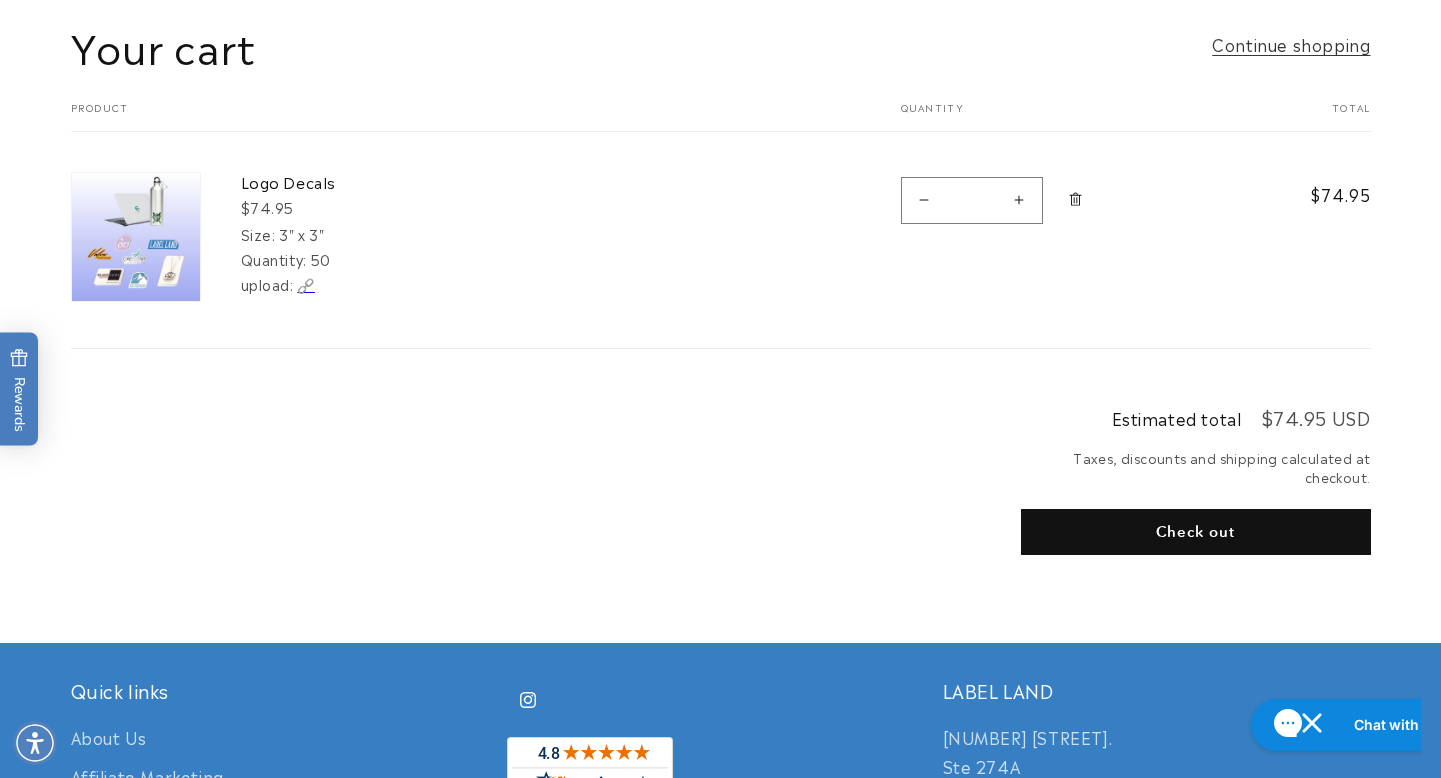 click on "upload:" at bounding box center [267, 284] 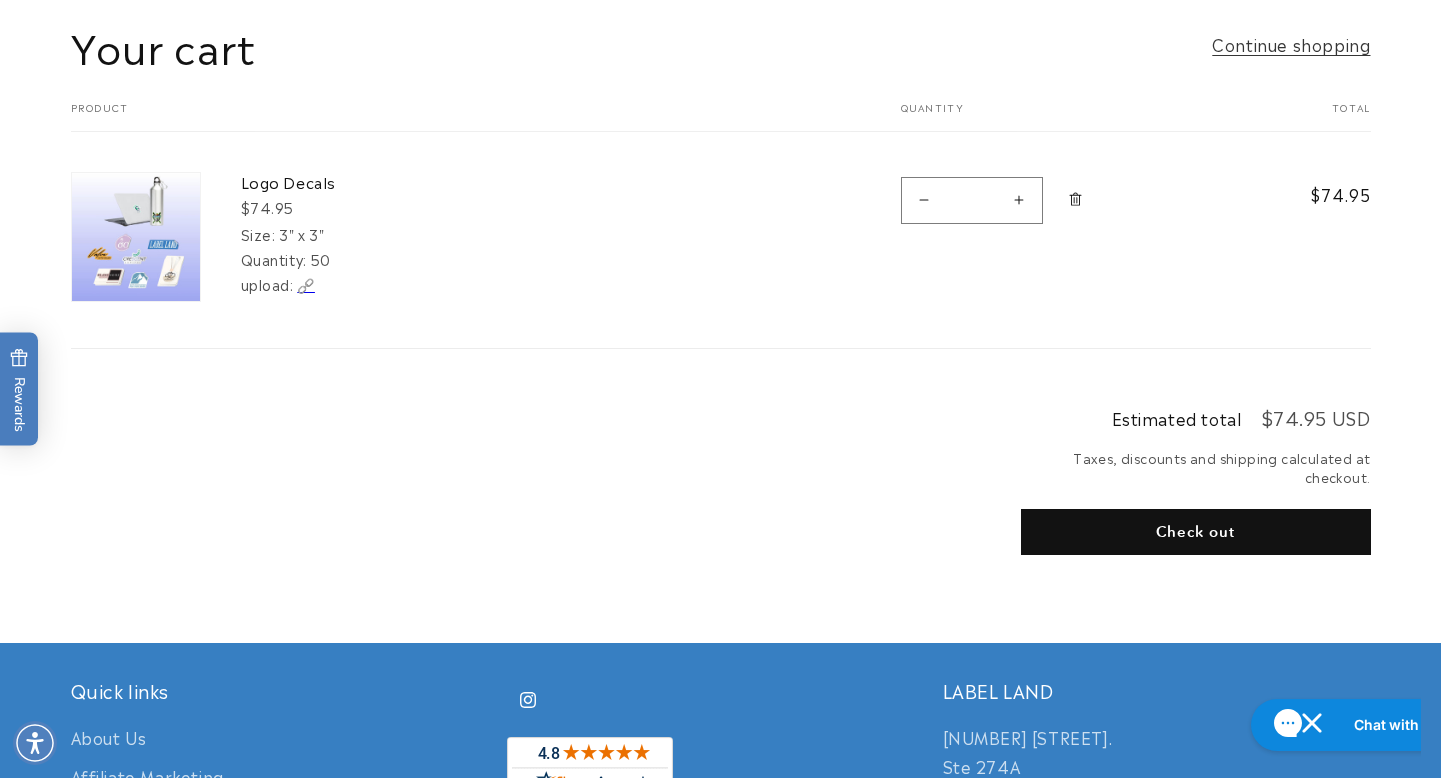 click on "🔗" at bounding box center (306, 284) 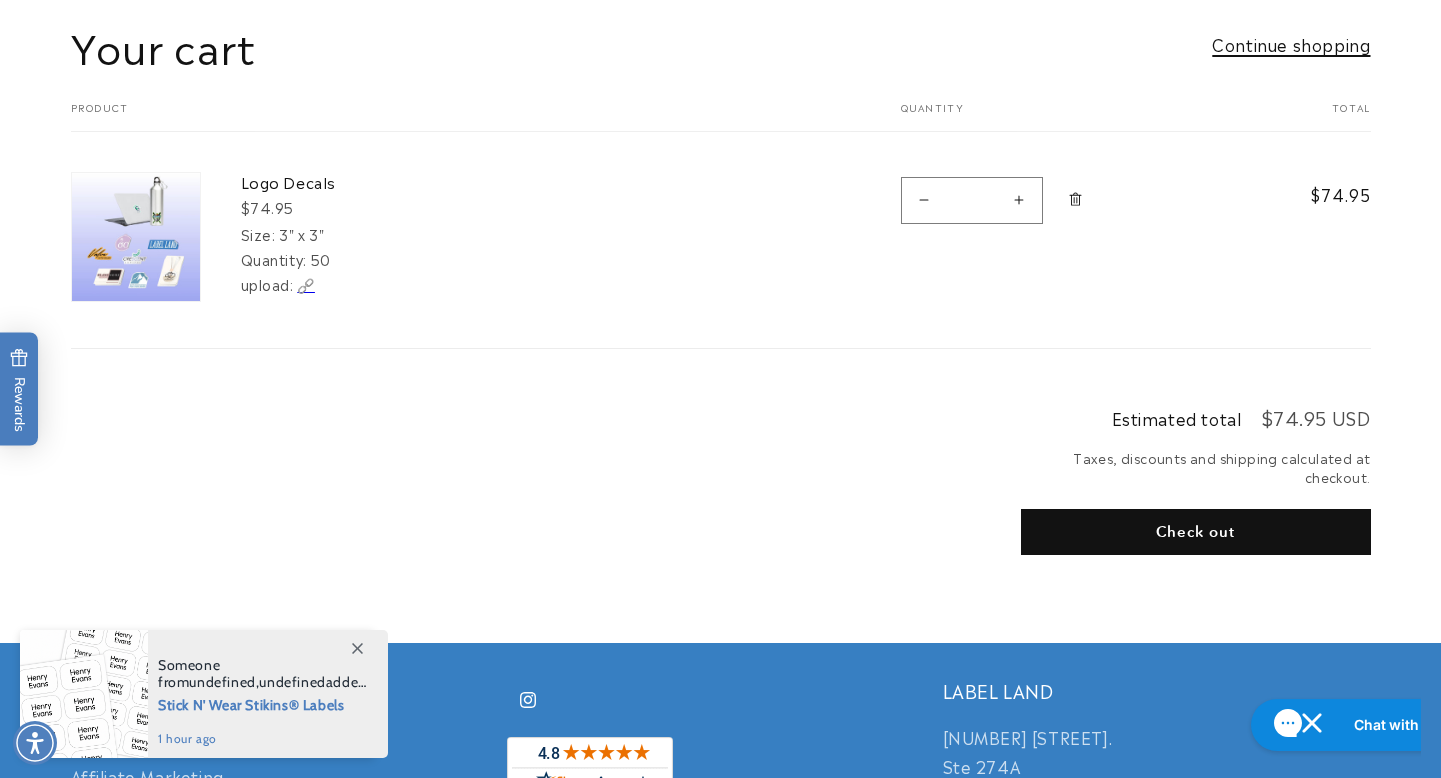 click on "Continue shopping" at bounding box center [1291, 44] 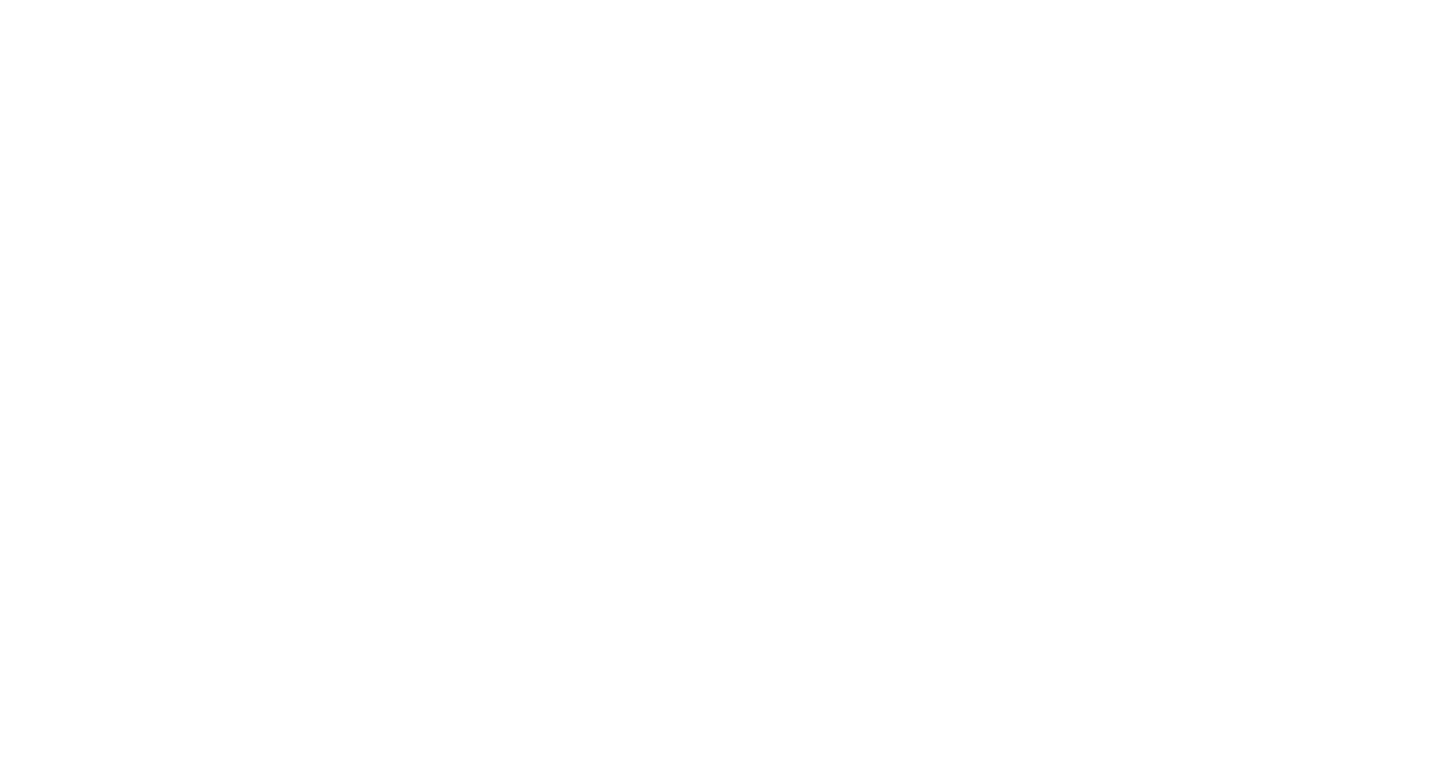 scroll, scrollTop: 0, scrollLeft: 0, axis: both 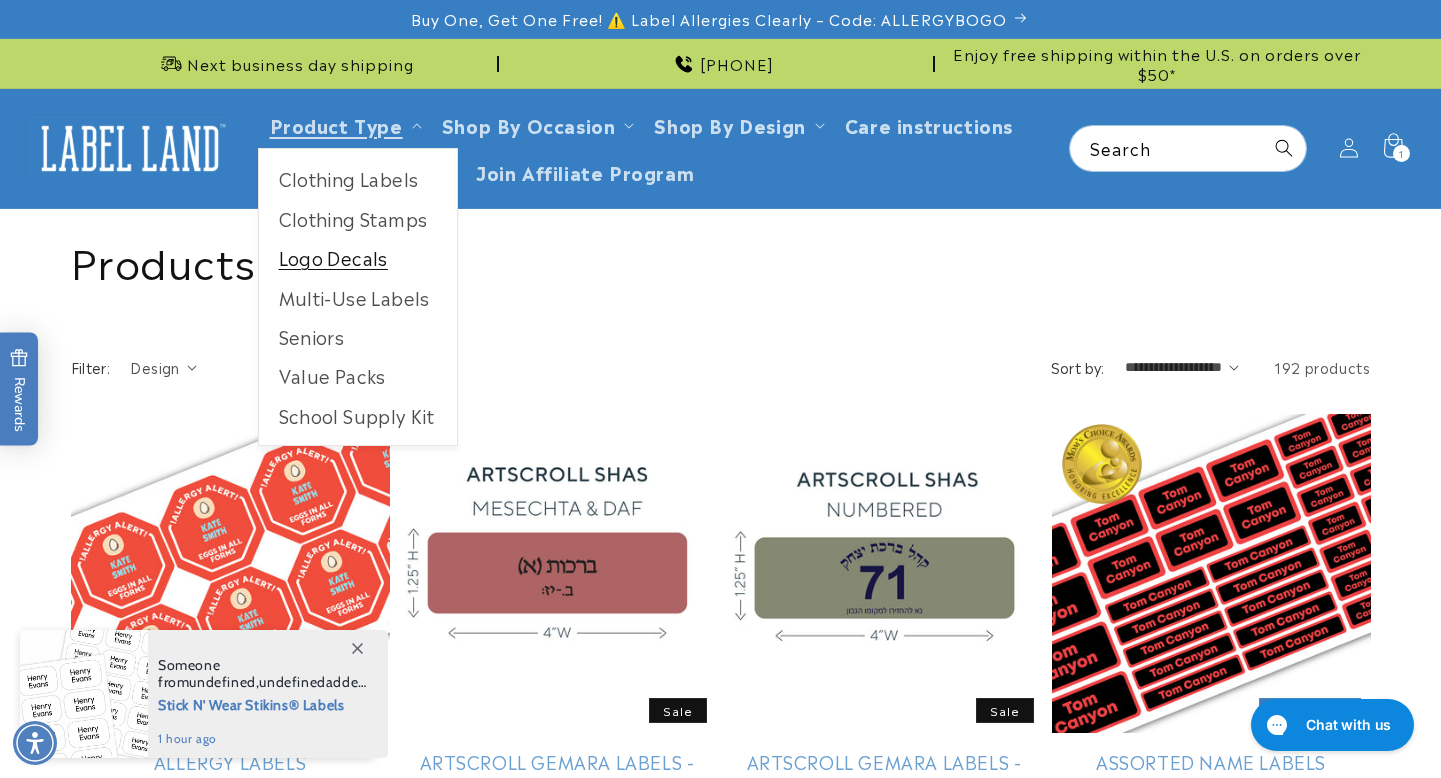 click on "Logo Decals" at bounding box center [358, 257] 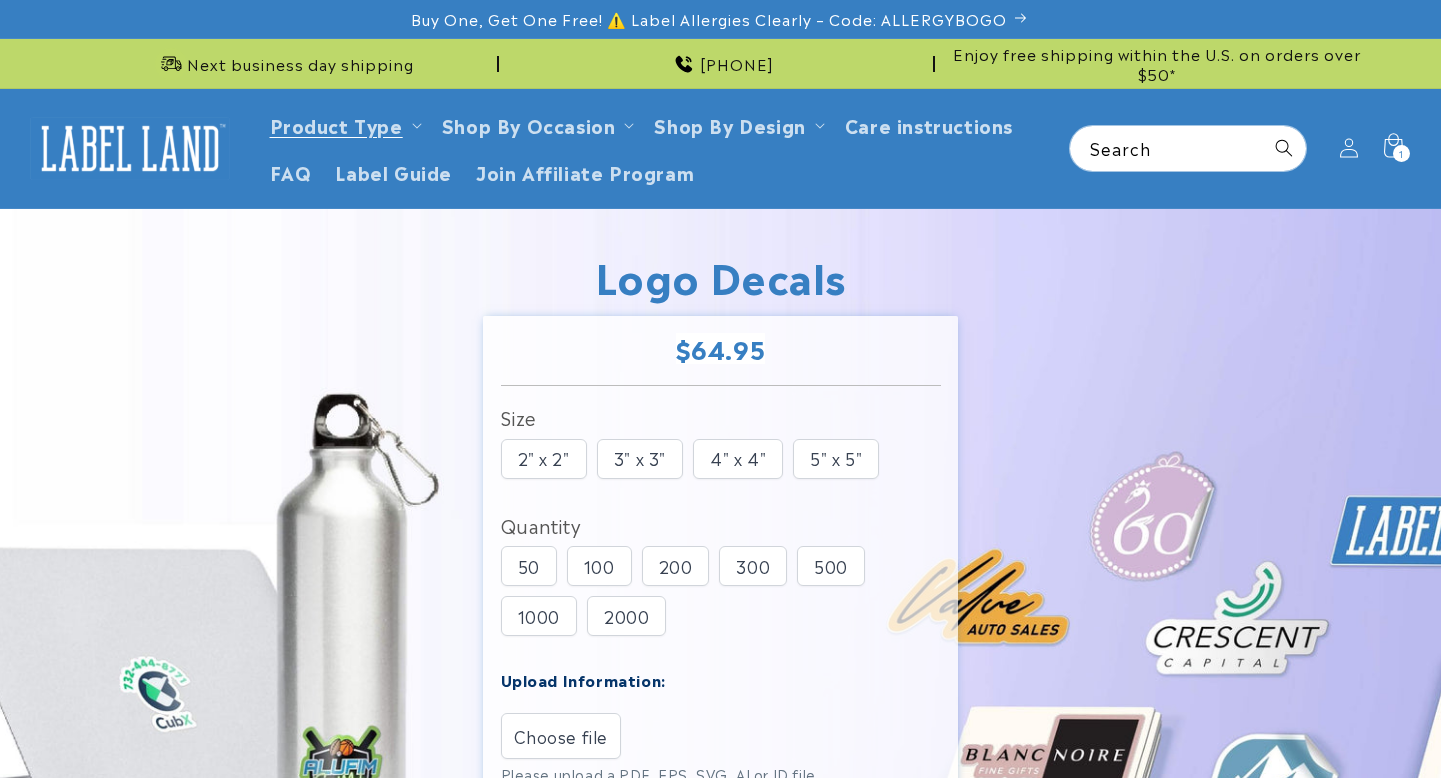 scroll, scrollTop: 0, scrollLeft: 0, axis: both 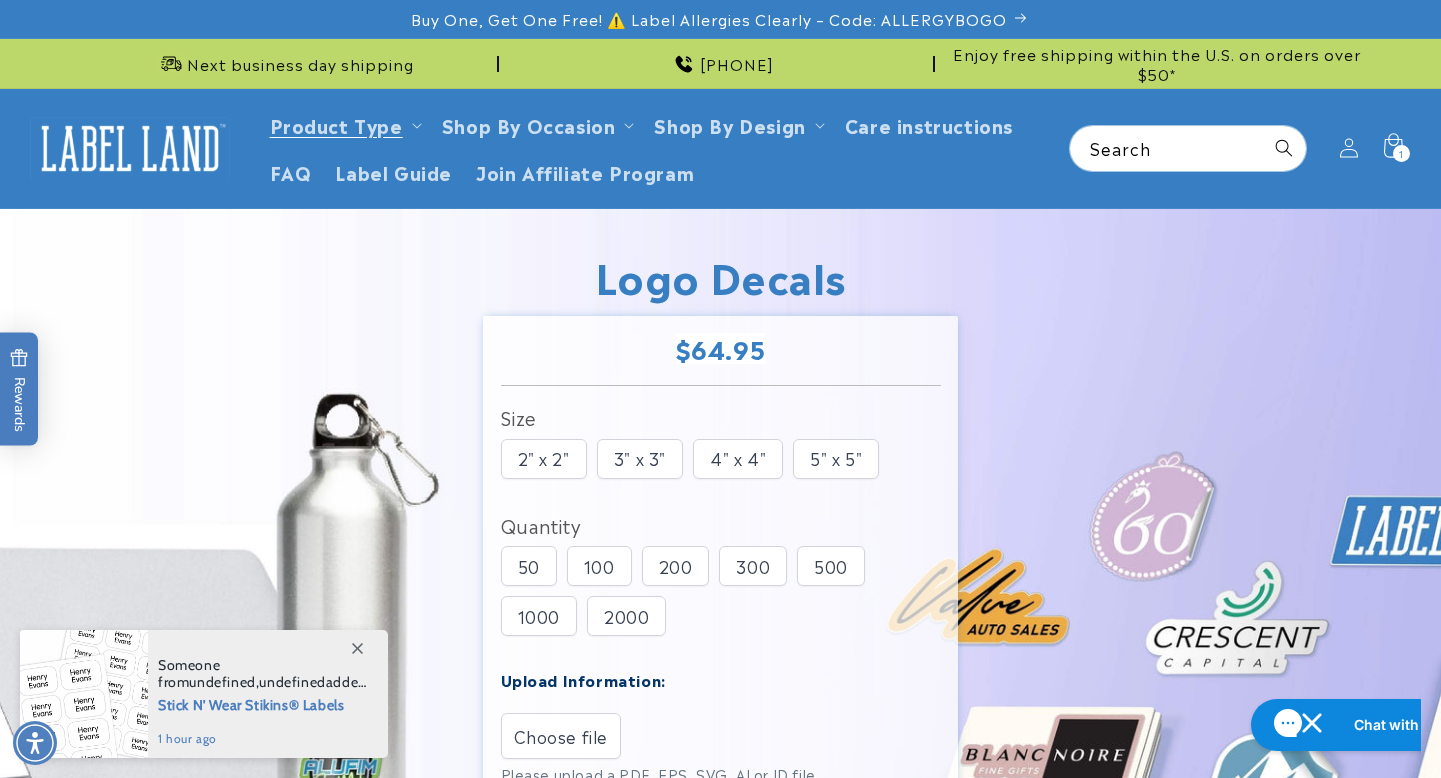 click on "3" x 3"" at bounding box center [640, 459] 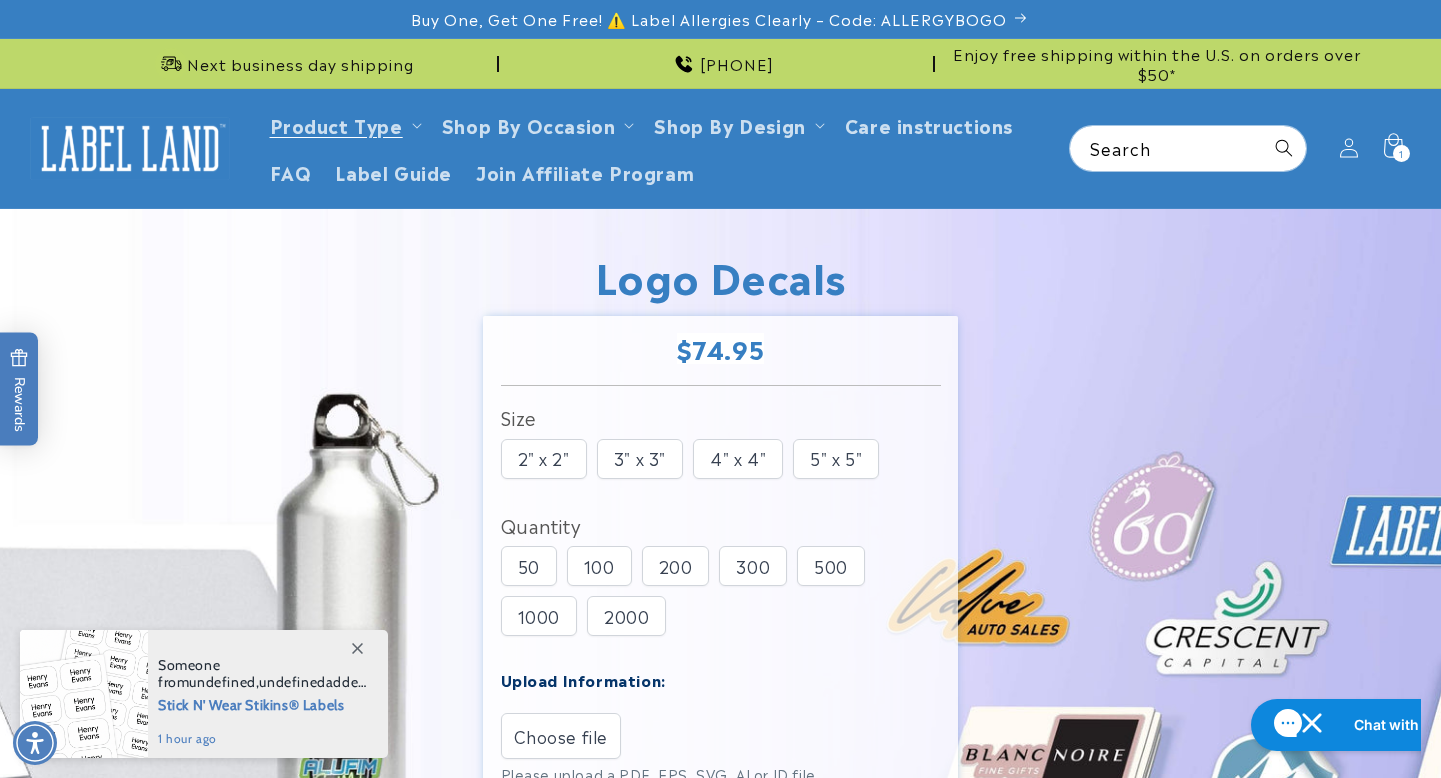 type 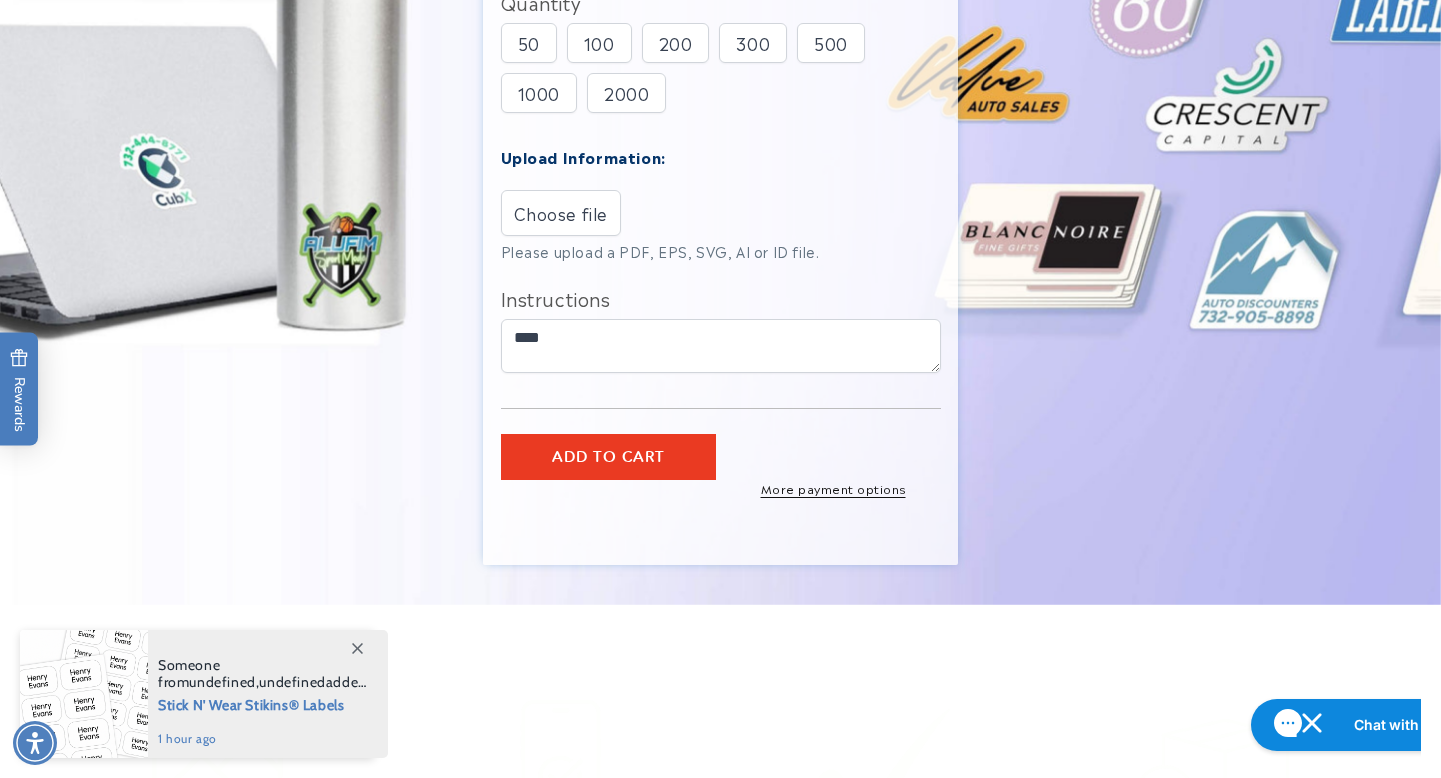 scroll, scrollTop: 545, scrollLeft: 0, axis: vertical 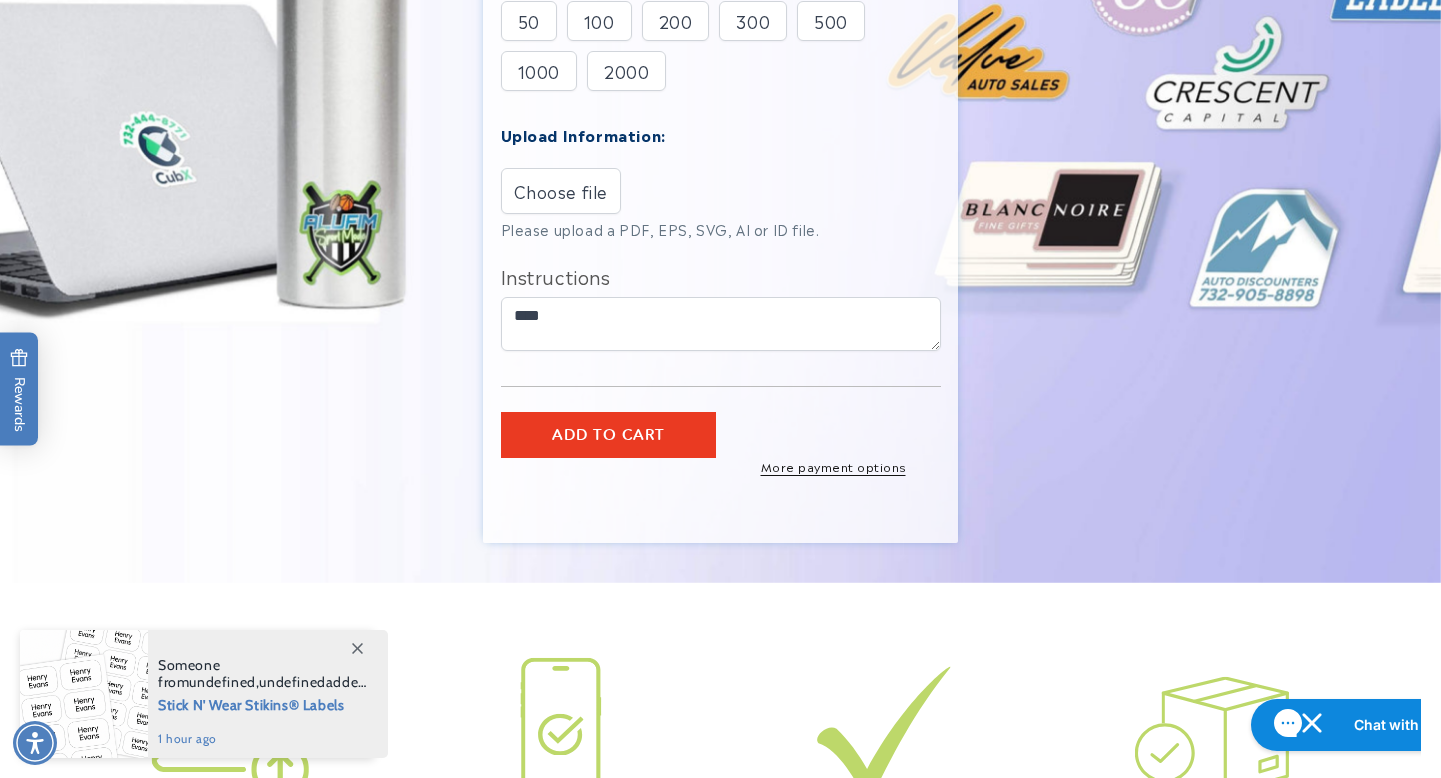 click on "Choose file" at bounding box center [561, 191] 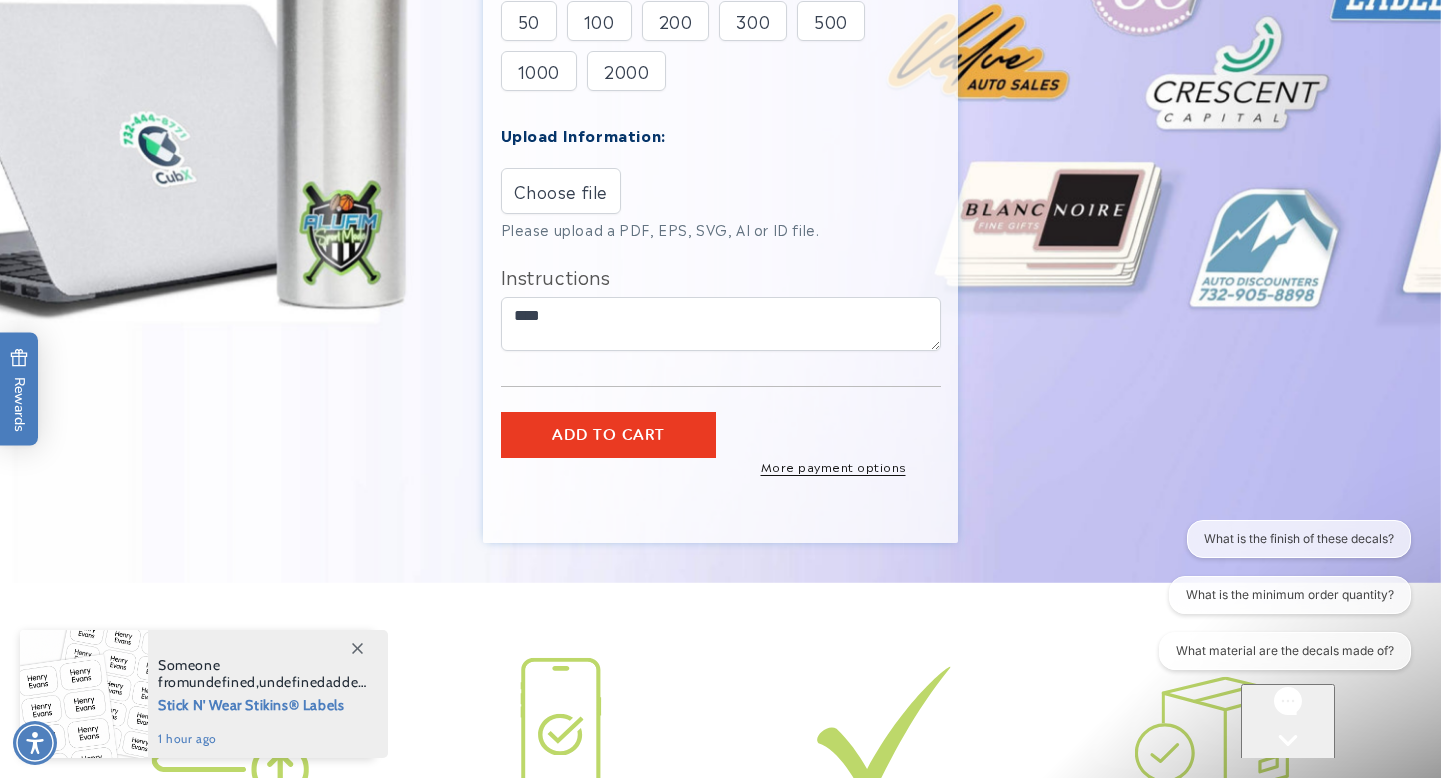scroll, scrollTop: 0, scrollLeft: 0, axis: both 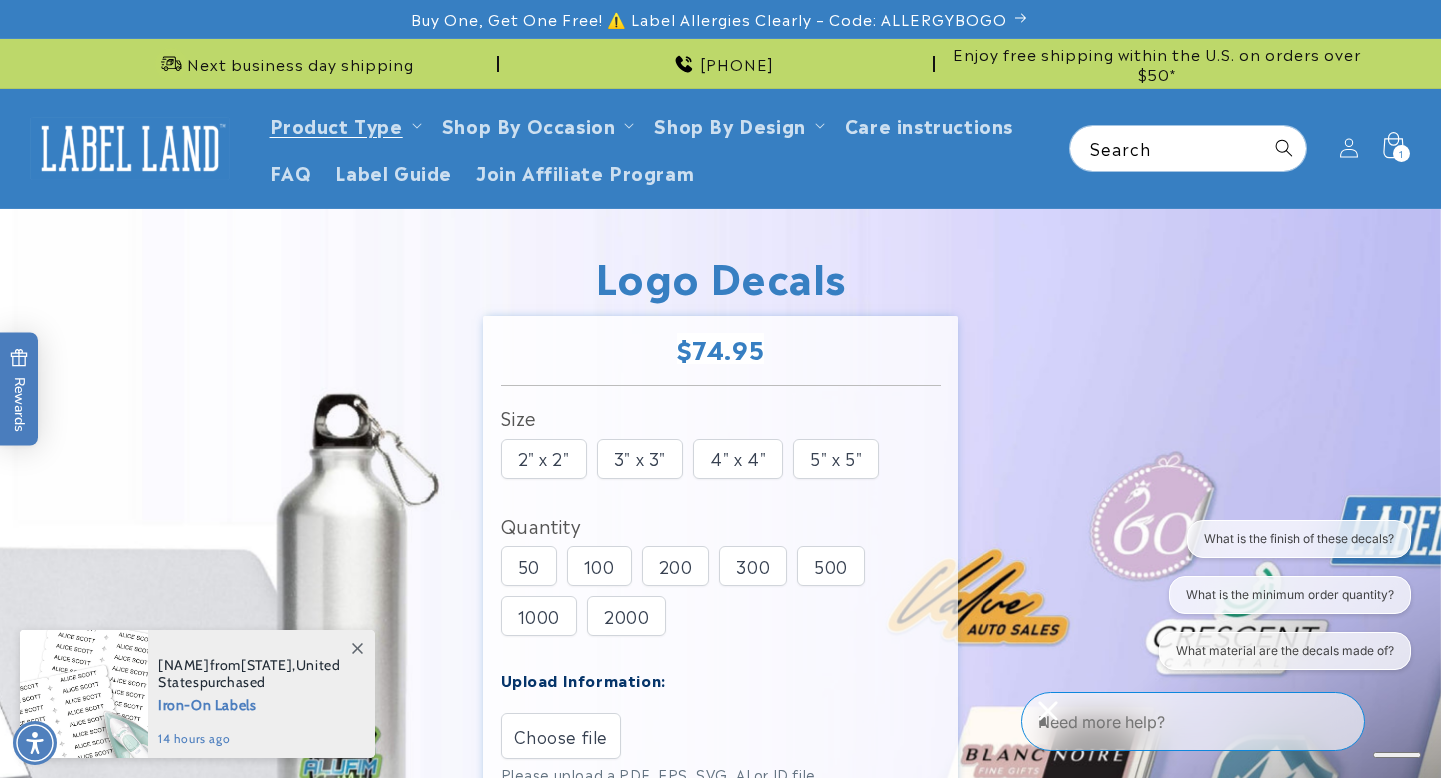click 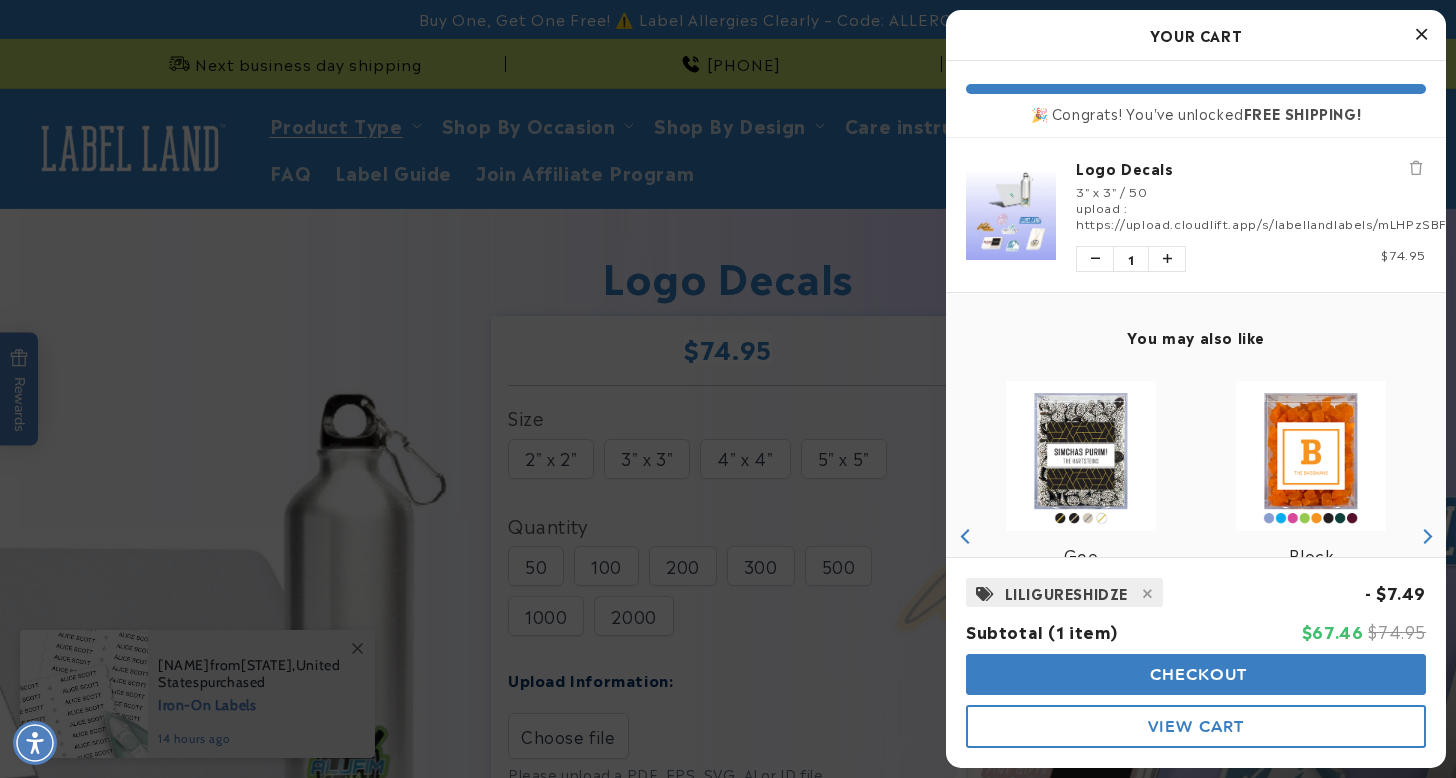 click on "Checkout" at bounding box center [1196, 674] 